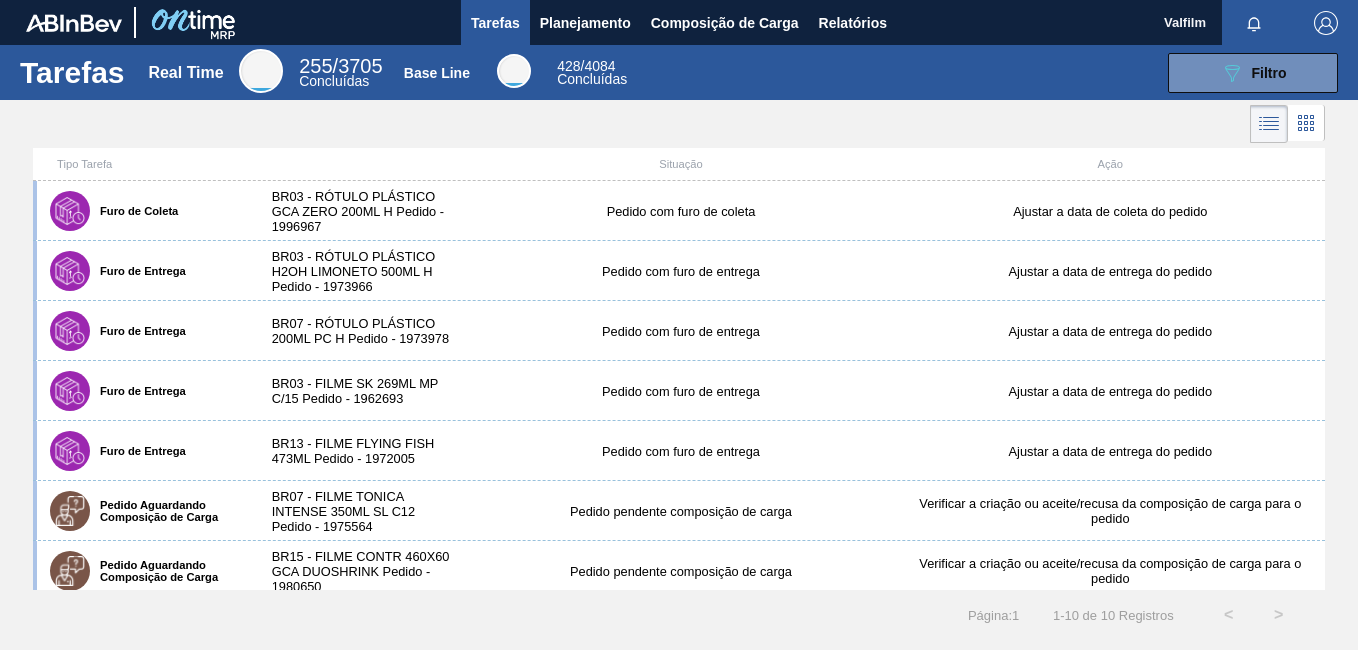 scroll, scrollTop: 0, scrollLeft: 0, axis: both 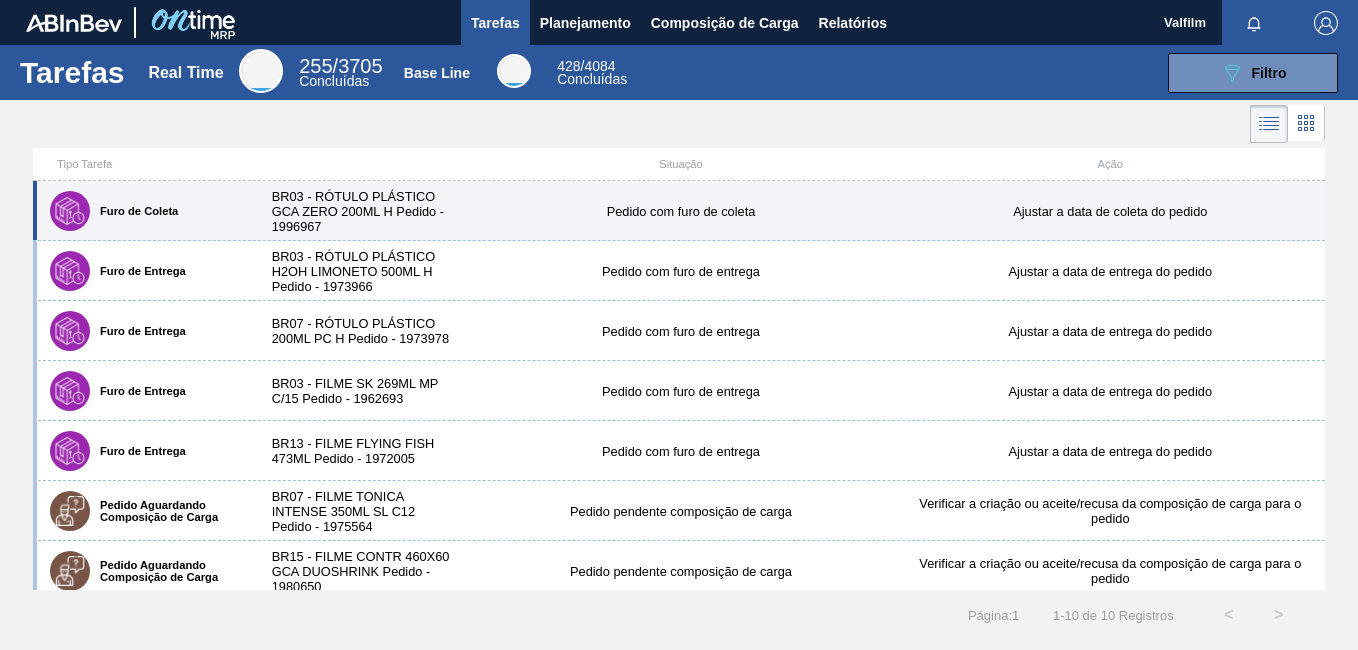 click on "Furo de Coleta BR03 - RÓTULO PLÁSTICO GCA ZERO 200ML H Pedido - 1996967 Pedido com furo de coleta Ajustar a data de coleta do pedido" at bounding box center (679, 211) 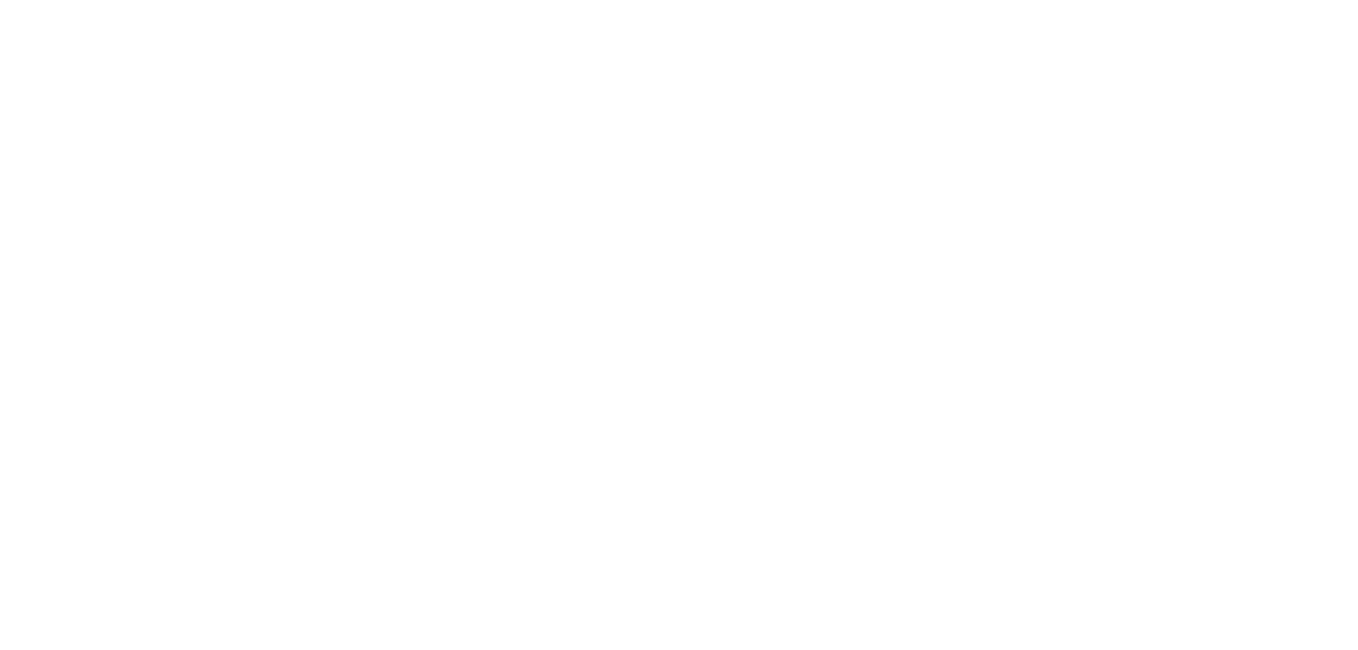 scroll, scrollTop: 0, scrollLeft: 0, axis: both 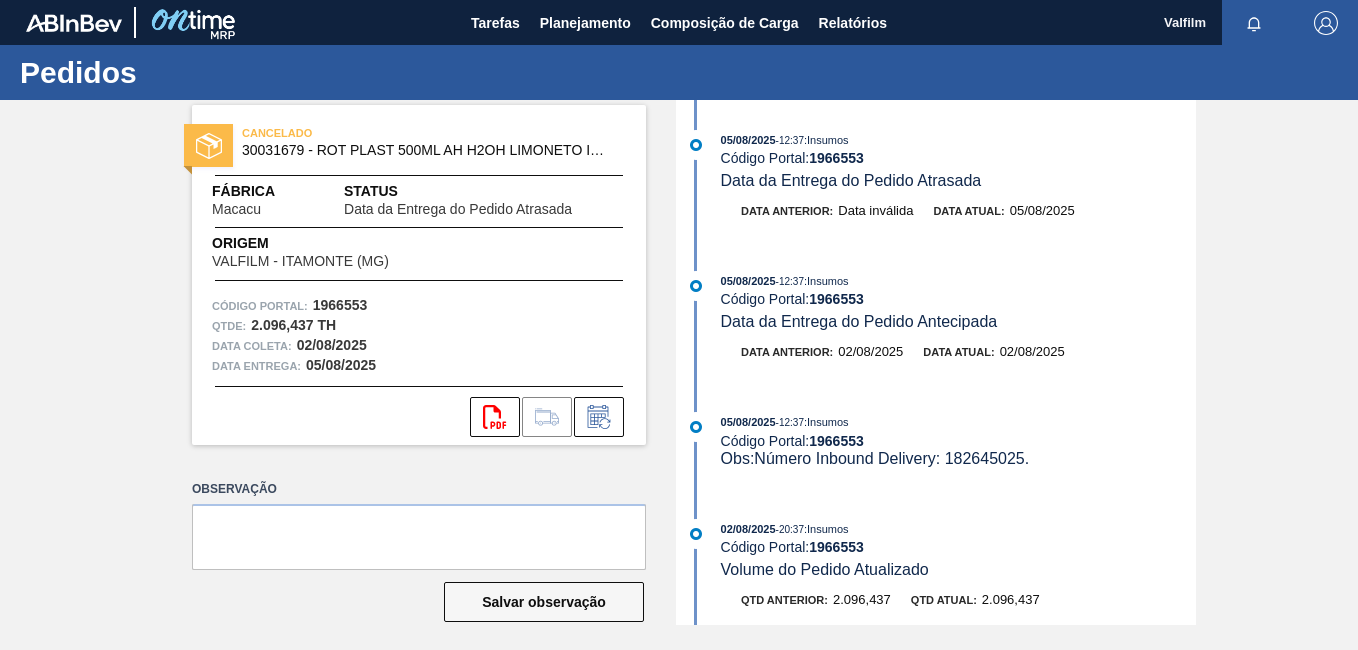 click on "CANCELADO 30031679 - ROT PLAST 500ML AH H2OH LIMONETO IN211 Fábrica Macacu Status Data da Entrega do Pedido Atrasada Origem VALFILM - ITAMONTE (MG)   Código Portal:  1966553 Qtde : 2.096,437 TH Data coleta: 02/08/2025 Data entrega: 05/08/2025  svg{fill:#ff0000} Observação Salvar observação 05/08/2025  -  12:37 :  Insumos Código Portal:  1966553 Data da Entrega do Pedido Atrasada Data anterior: Data inválida Data atual: 05/08/2025 05/08/2025  -  12:37 :  Insumos Código Portal:  1966553 Data da Entrega do Pedido Antecipada Data anterior: 02/08/2025 Data atual: 02/08/2025 05/08/2025  -  12:37 :  Insumos Código Portal:  1966553 Obs:  Número Inbound Delivery: 182645025. 02/08/2025  -  20:37 :  Insumos Código Portal:  1966553 Volume do Pedido Atualizado Qtd anterior: 2.096,437 Qtd atual: 2.096,437 02/08/2025  -  20:37 :  Insumos Código Portal:  1966553 Data da Entrega do Pedido Atrasada Data anterior: Data inválida Data atual: 05/08/2025 02/08/2025  -  20:37 :  Insumos Código Portal:  1966553  -  :" at bounding box center [679, 362] 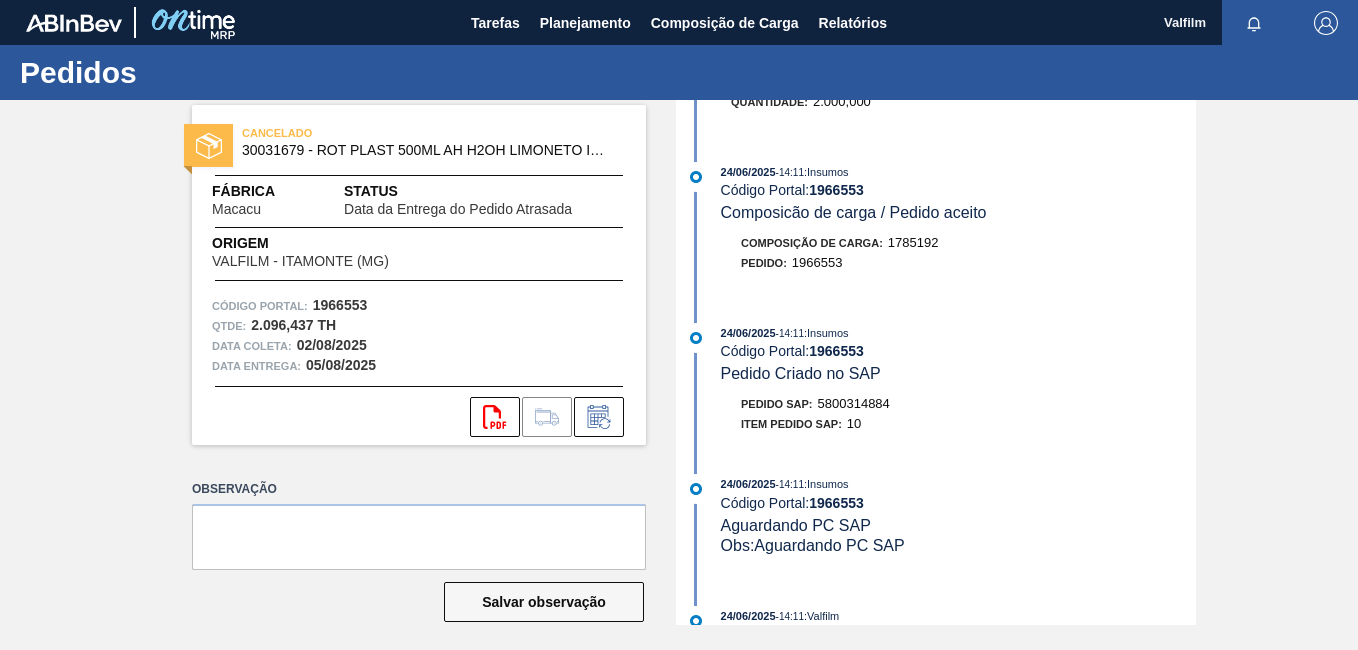 scroll, scrollTop: 1500, scrollLeft: 0, axis: vertical 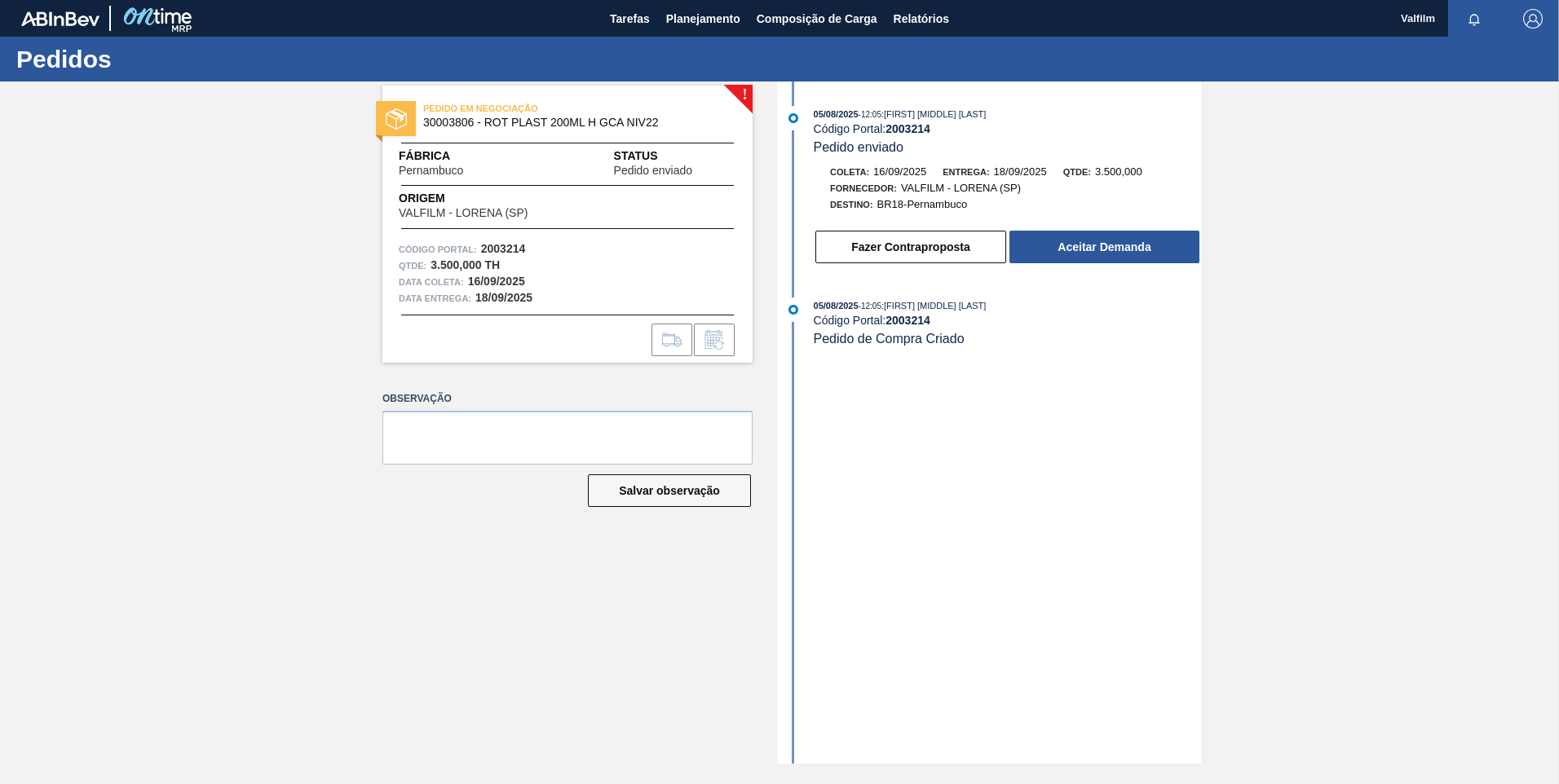 click on "05/08/2025  -  12:05 :  MATHEUS FARIA LIMA DA SILVA Código Portal:  2003214 Pedido enviado Coleta: 16/09/2025 Entrega: 18/09/2025 Qtde: 3.500,000 Fornecedor: VALFILM - LORENA (SP) Destino: BR18-Pernambuco Fazer Contraproposta Aceitar Demanda 05/08/2025  -  12:05 :  MATHEUS FARIA LIMA DA SILVA Código Portal:  2003214 Pedido de Compra Criado" at bounding box center [991, 422] 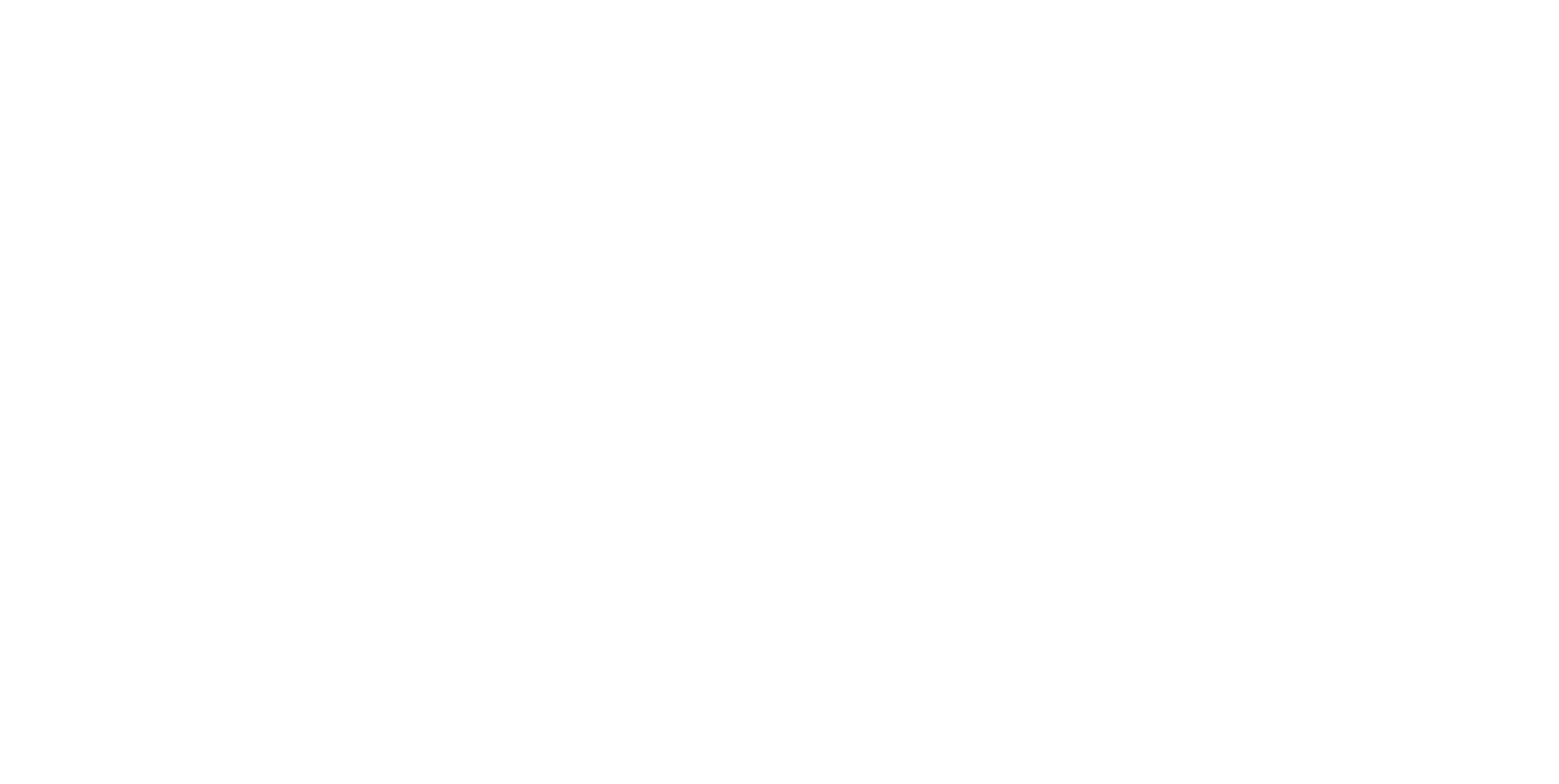 scroll, scrollTop: 0, scrollLeft: 0, axis: both 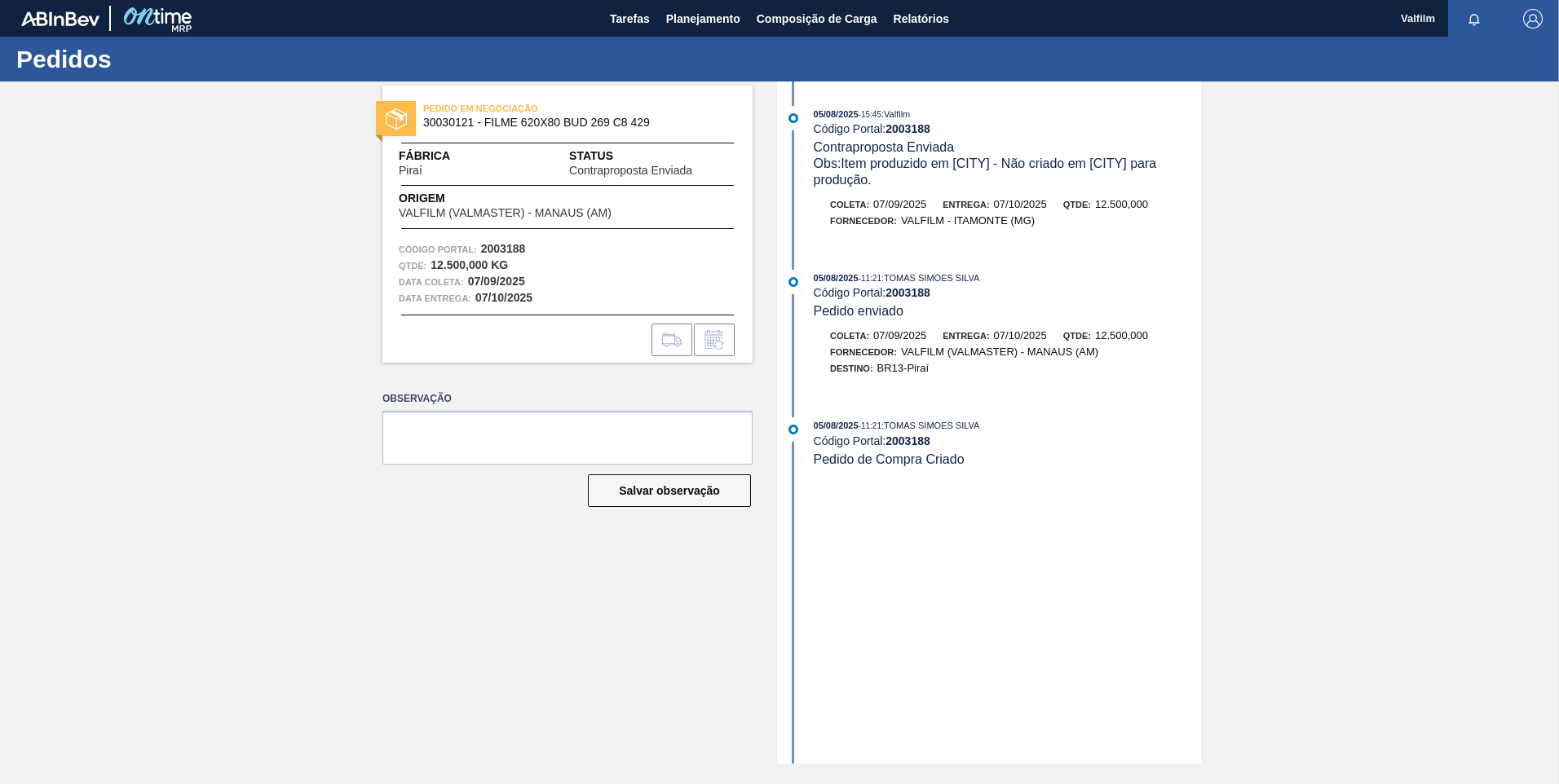 click on "[DATE]  -  [TIME] :  Valfilm Código Portal:  2003188 Contraproposta Enviada Obs:  Item produzido em [CITY] - Não criado em [CITY] para produção.  Coleta: [DATE] Entrega: [DATE] Qtde: 12.500,000 Fornecedor: VALFILM - [CITY] ([STATE]) [DATE]  -  [TIME] :  [FIRST] [LAST] Código Portal:  2003188 Pedido enviado Coleta: [DATE] Entrega: [DATE] Qtde: 12.500,000 Fornecedor: VALFILM (VALMASTER) - [CITY] ([STATE]) Destino: BR13-[CITY] [DATE]  -  [TIME] :  [FIRST] [LAST] Código Portal:  2003188 Pedido de Compra Criado" at bounding box center (991, 422) 